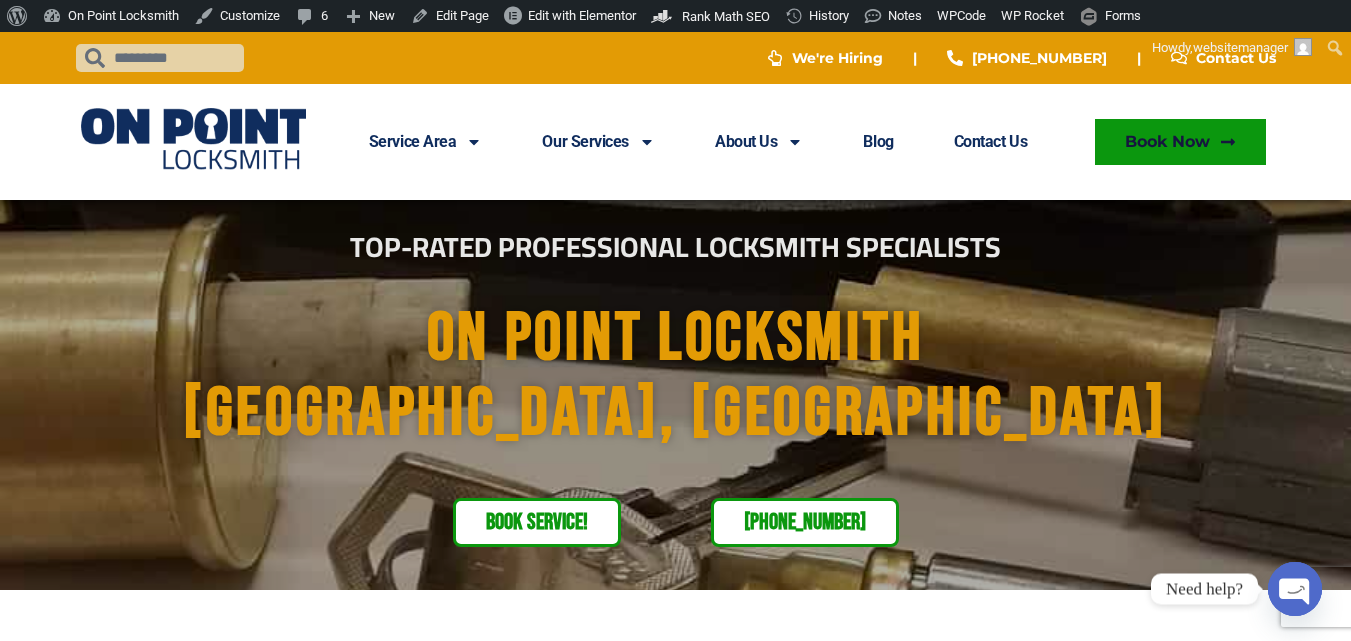 scroll, scrollTop: 0, scrollLeft: 0, axis: both 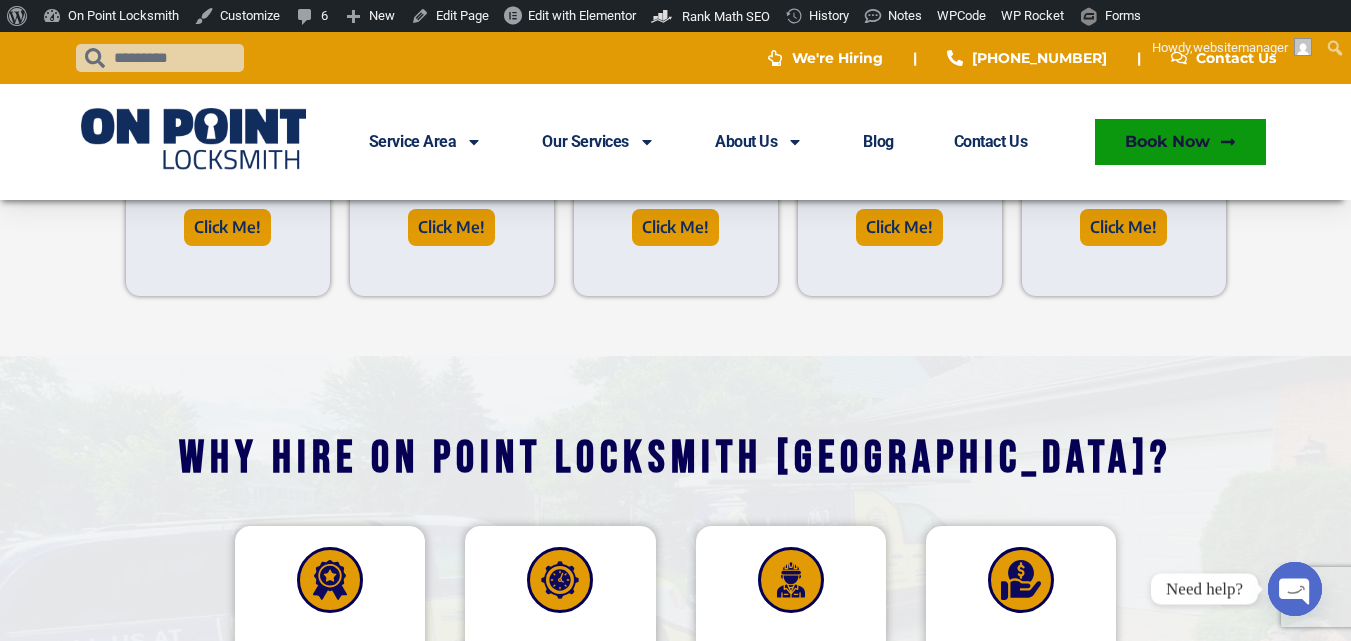 click on "why hire on point locksmith port coquitlam?
QUALITY IS TOP  OUR PRIORITIES
SPEED and  EFFICIENCY
UNMATCHED  PROFESSIONALISM
COST-EFFECTIVE  SOLUTIONS" at bounding box center [675, 590] 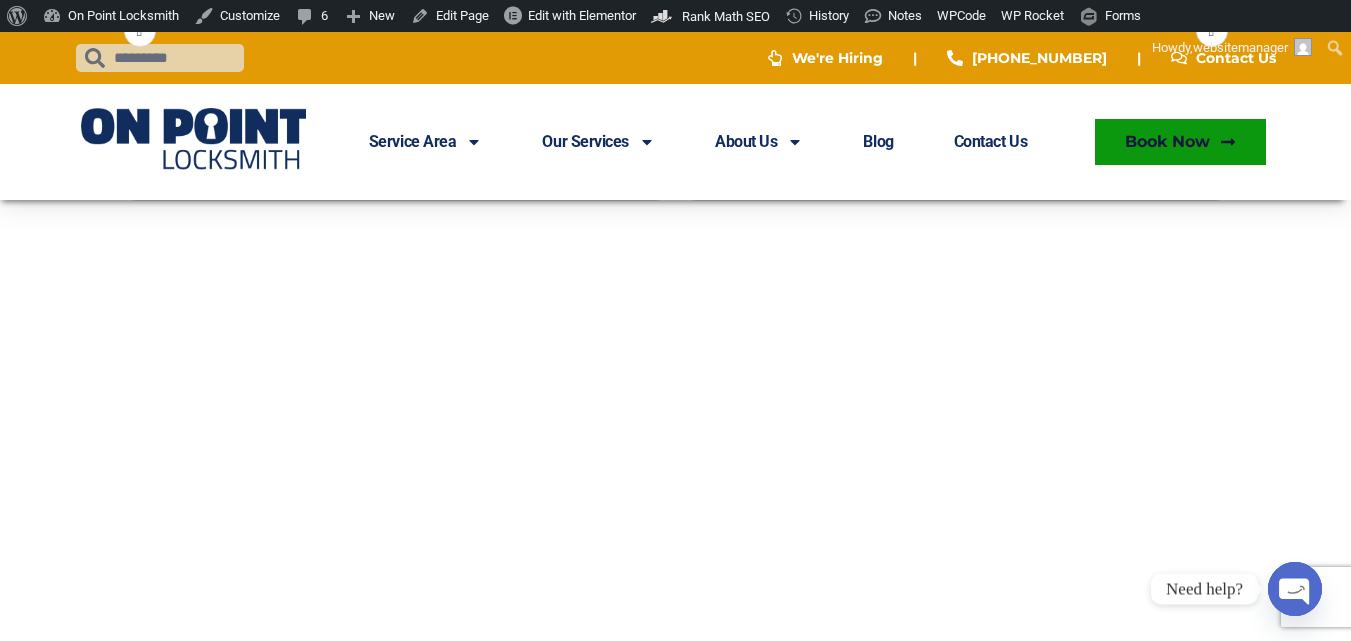 scroll, scrollTop: 6400, scrollLeft: 0, axis: vertical 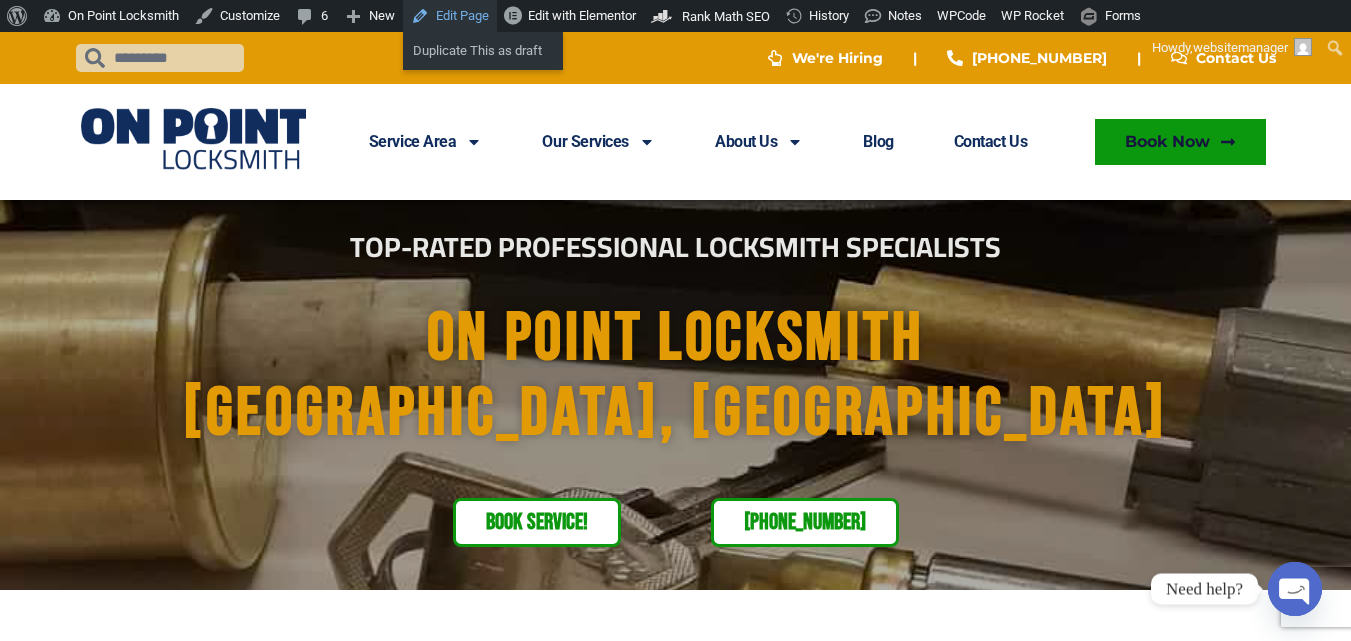 drag, startPoint x: 460, startPoint y: 21, endPoint x: 477, endPoint y: 29, distance: 18.788294 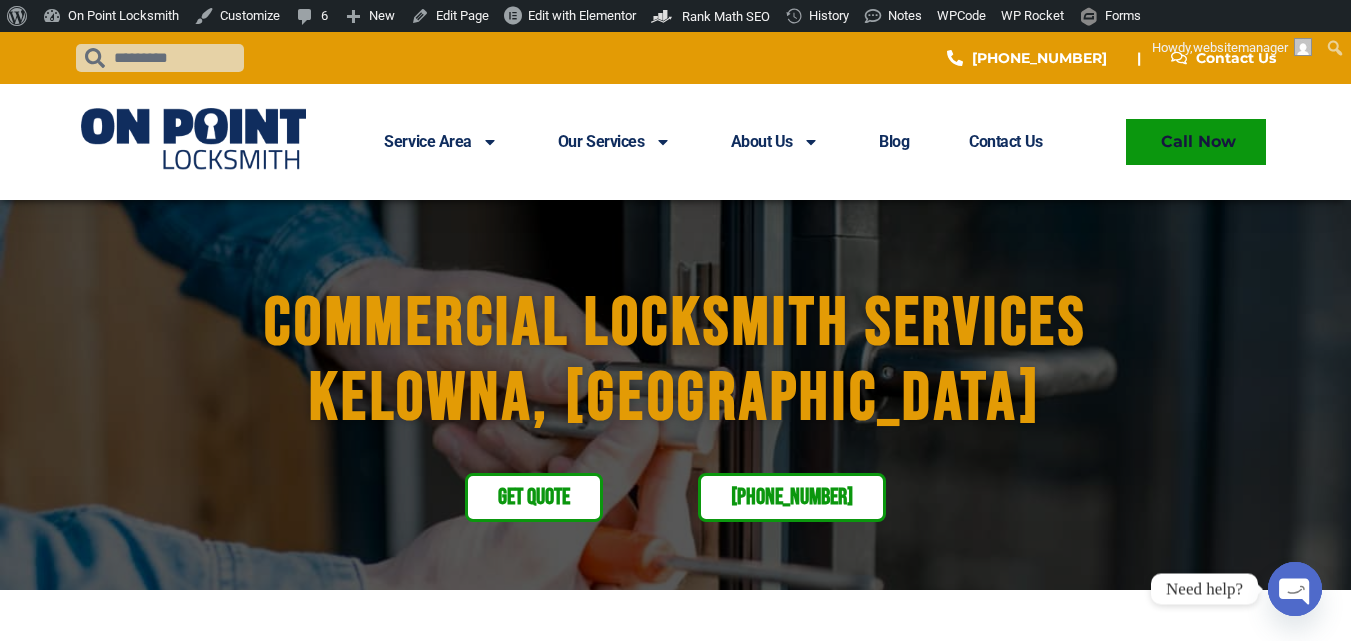 scroll, scrollTop: 0, scrollLeft: 0, axis: both 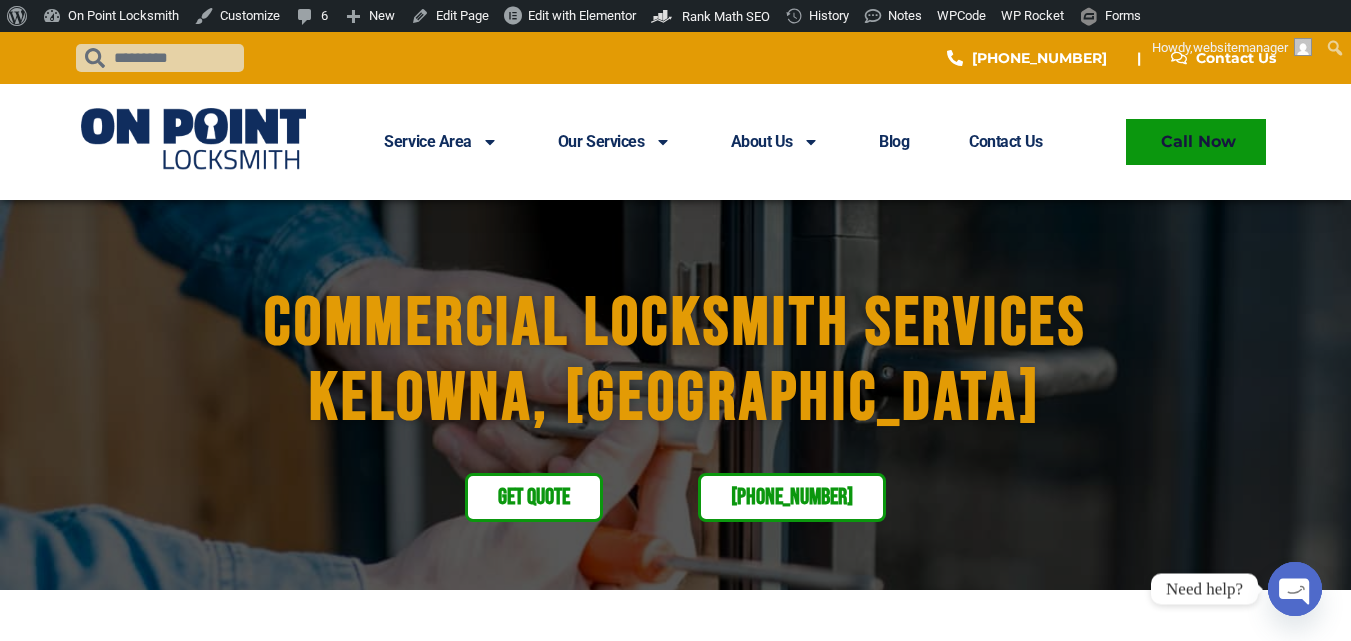 click at bounding box center (194, 142) 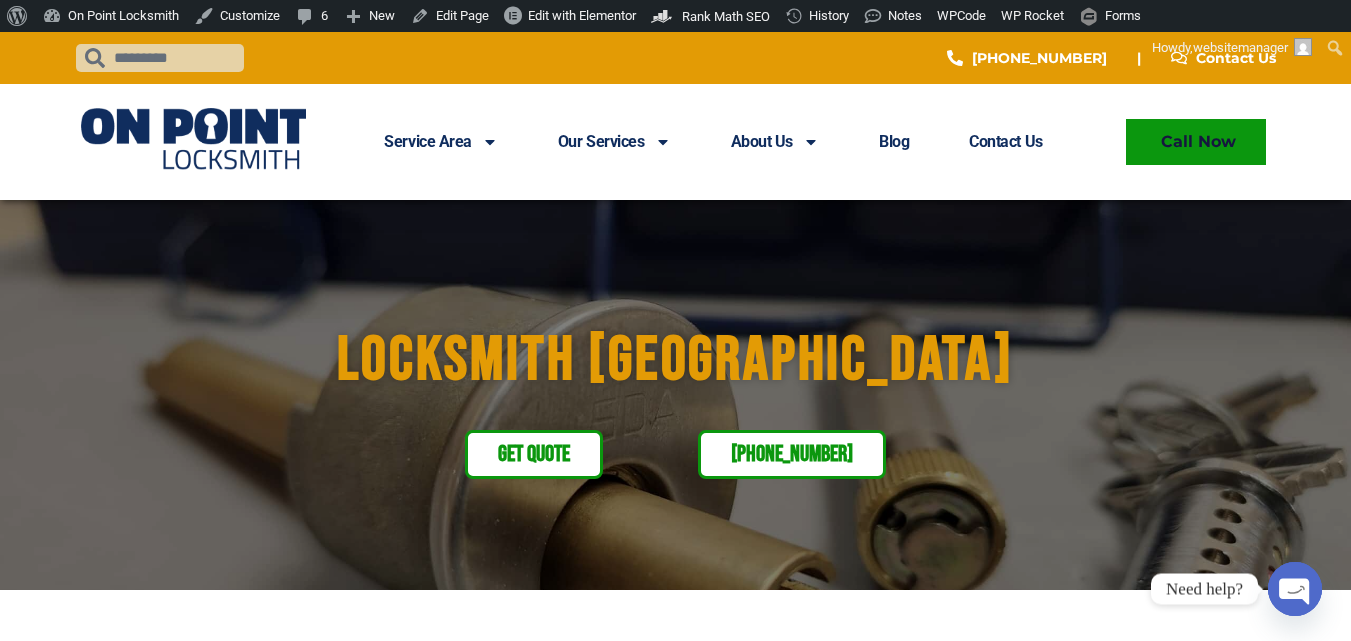 click at bounding box center [194, 142] 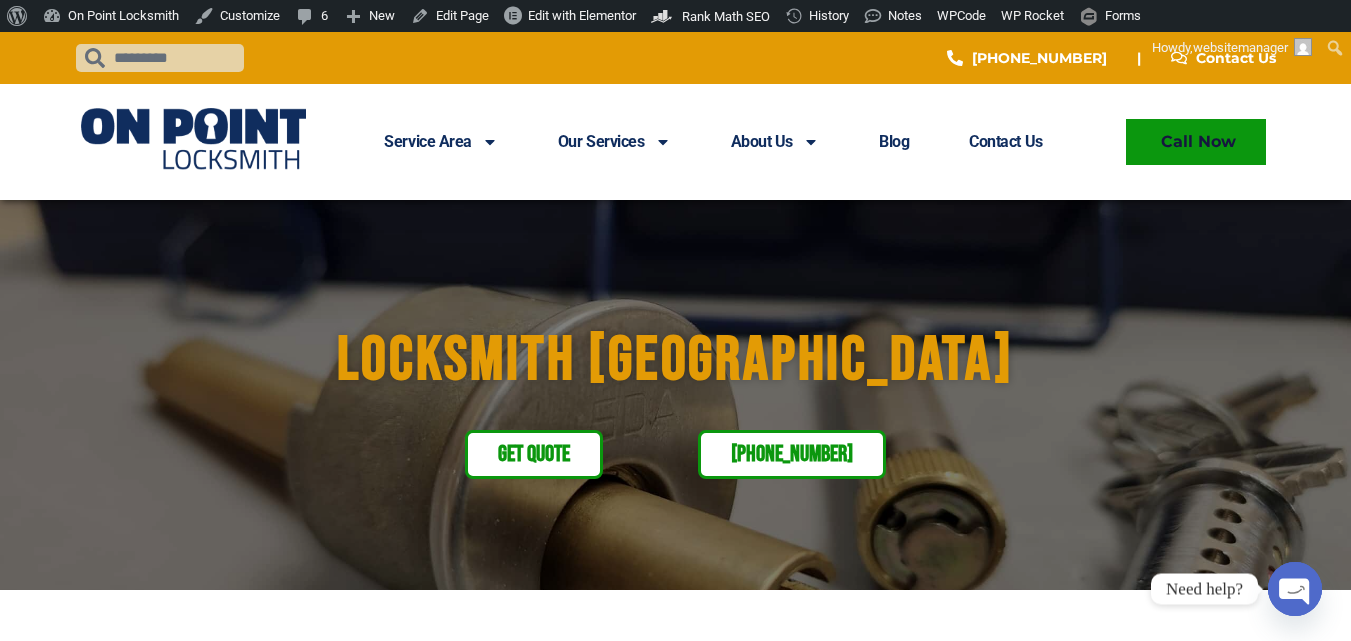 scroll, scrollTop: 0, scrollLeft: 0, axis: both 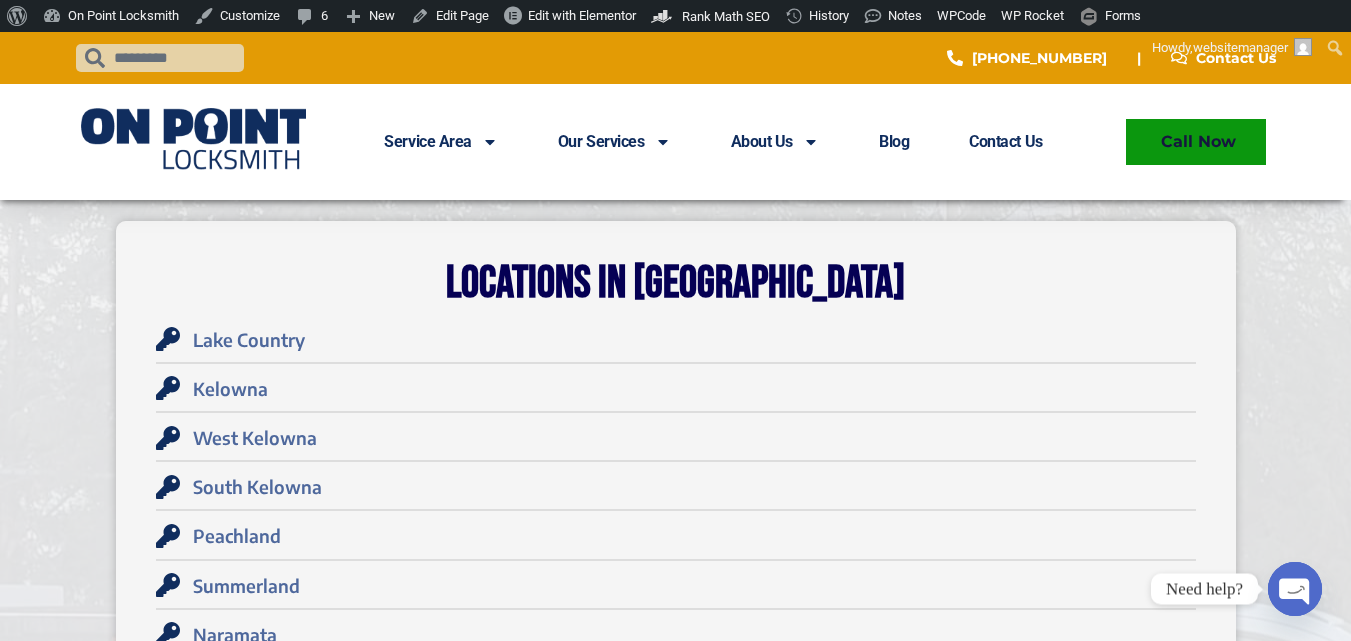 click on "Lake Country" at bounding box center (246, 339) 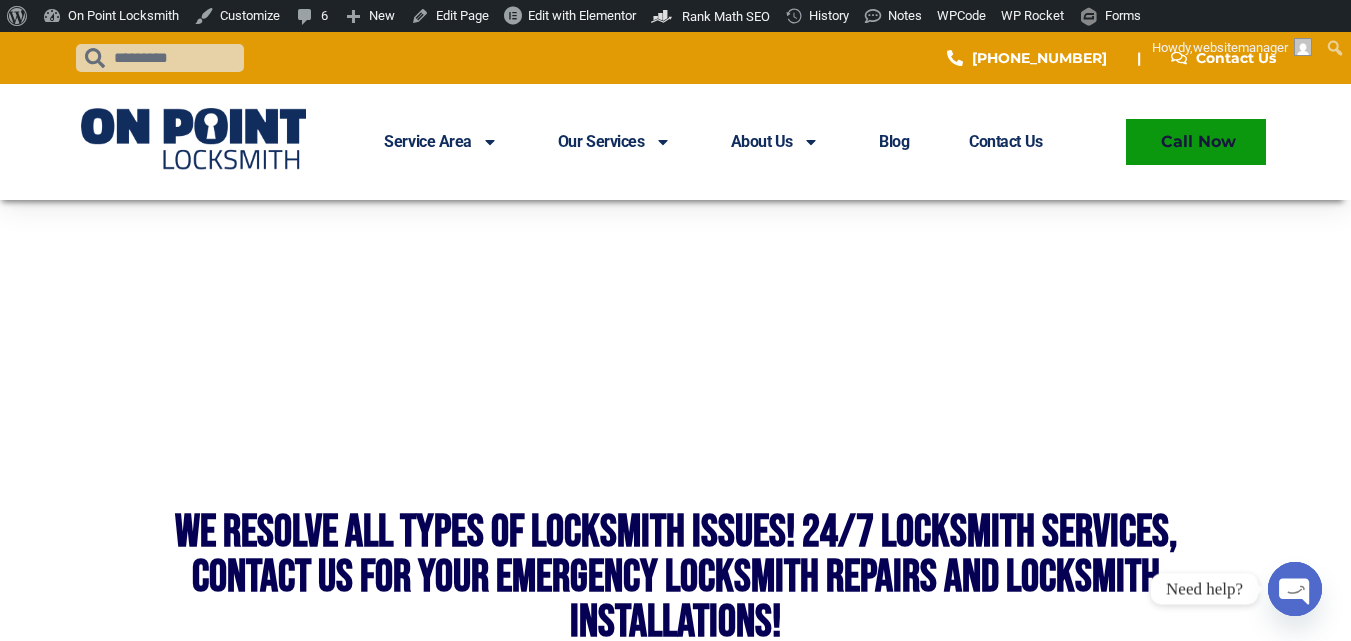 scroll, scrollTop: 4670, scrollLeft: 0, axis: vertical 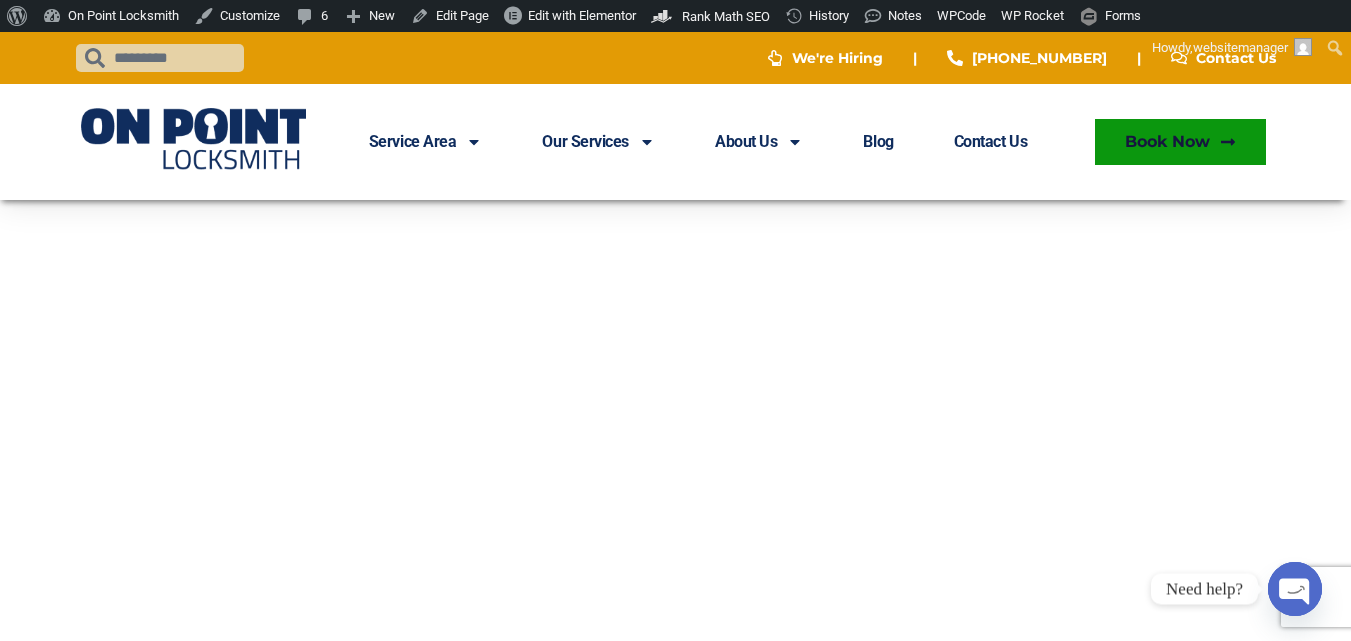 drag, startPoint x: 366, startPoint y: 316, endPoint x: 691, endPoint y: 493, distance: 370.07297 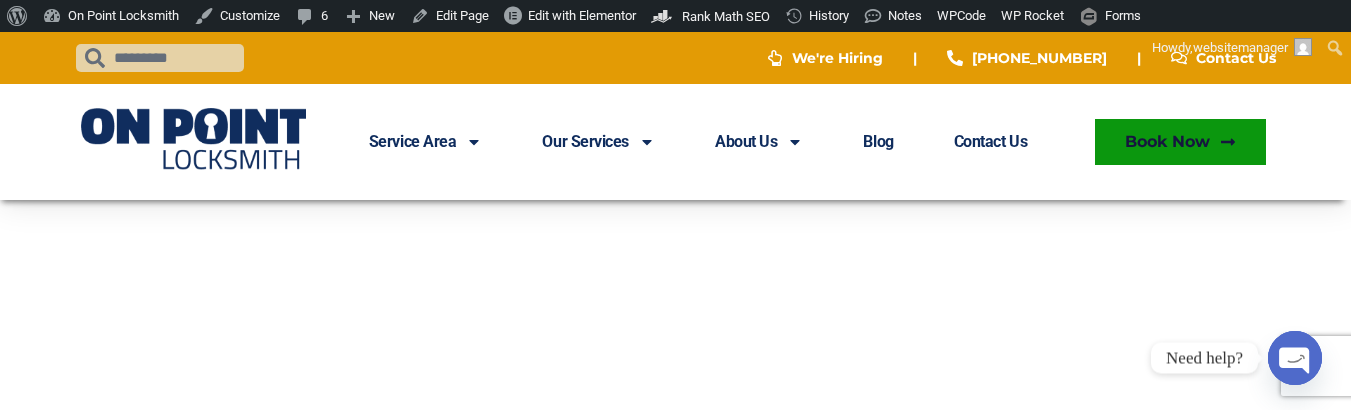 scroll, scrollTop: 6287, scrollLeft: 0, axis: vertical 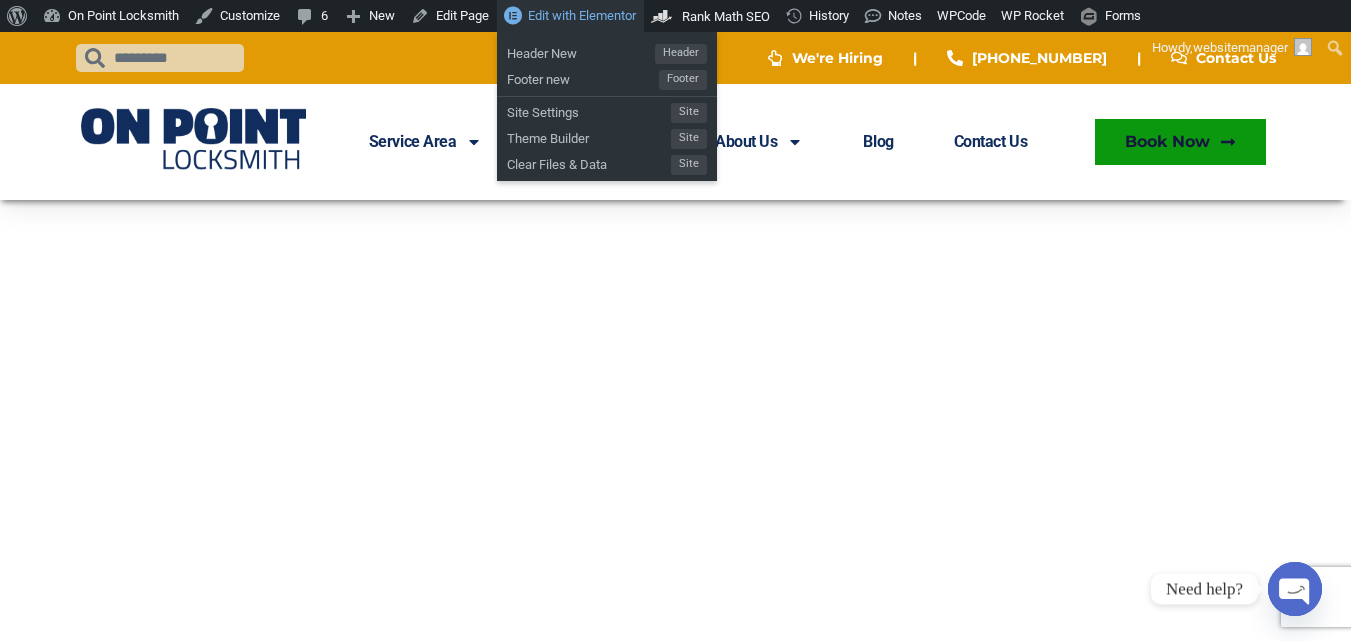 click on "Edit with Elementor" at bounding box center (582, 15) 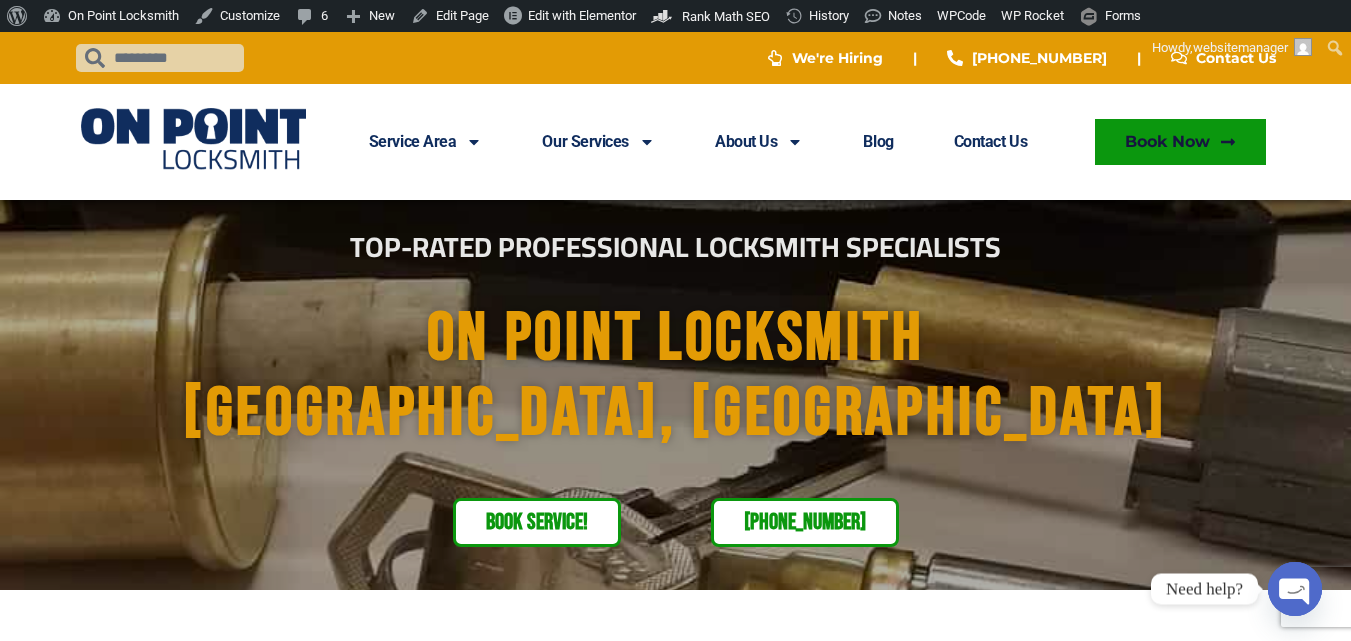 scroll, scrollTop: 5787, scrollLeft: 0, axis: vertical 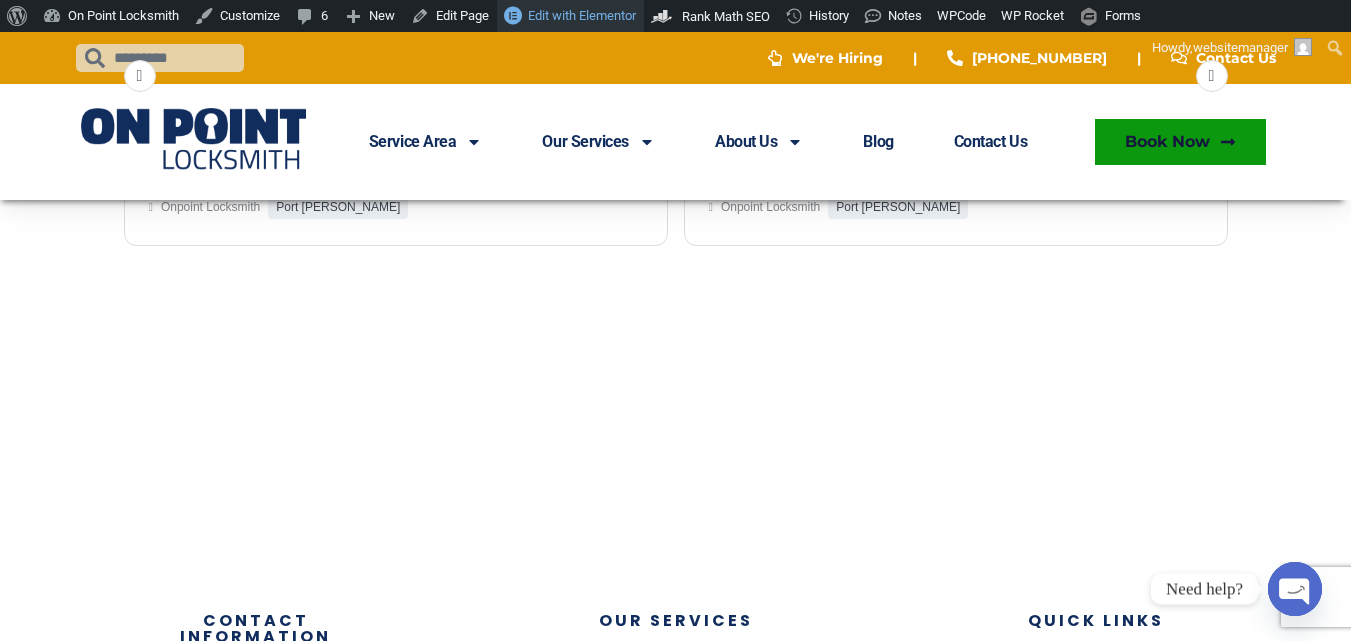 click on "Edit with Elementor" at bounding box center [582, 15] 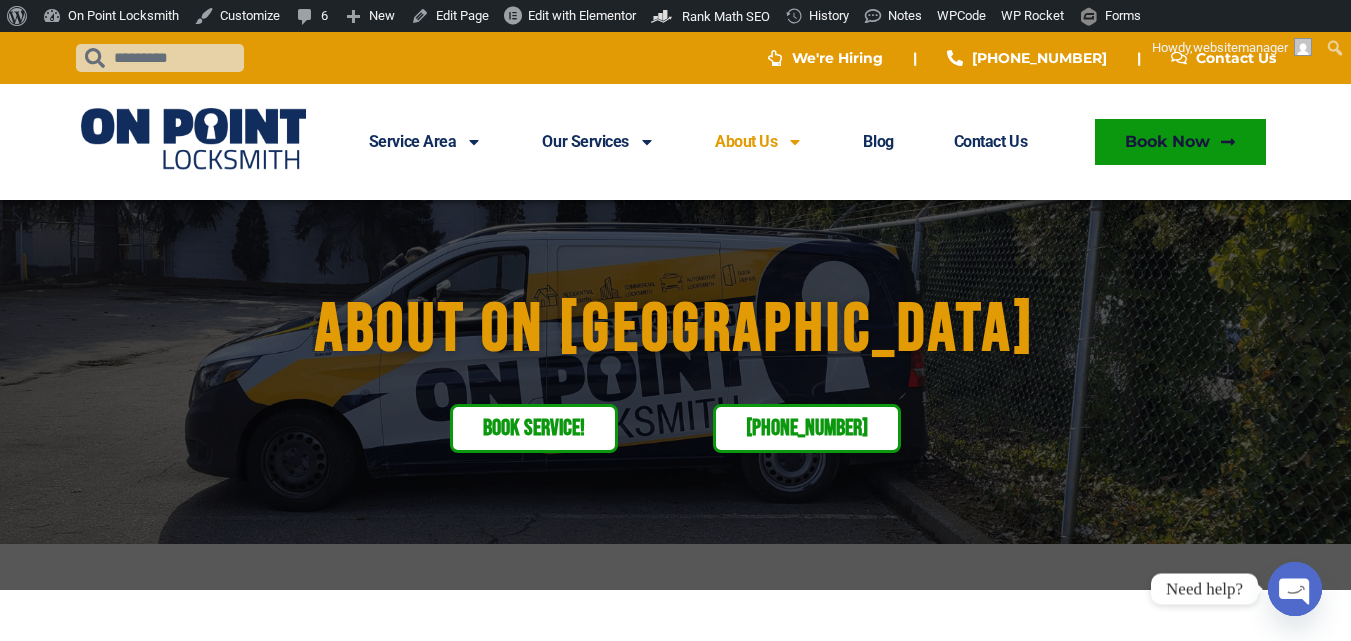 scroll, scrollTop: 0, scrollLeft: 0, axis: both 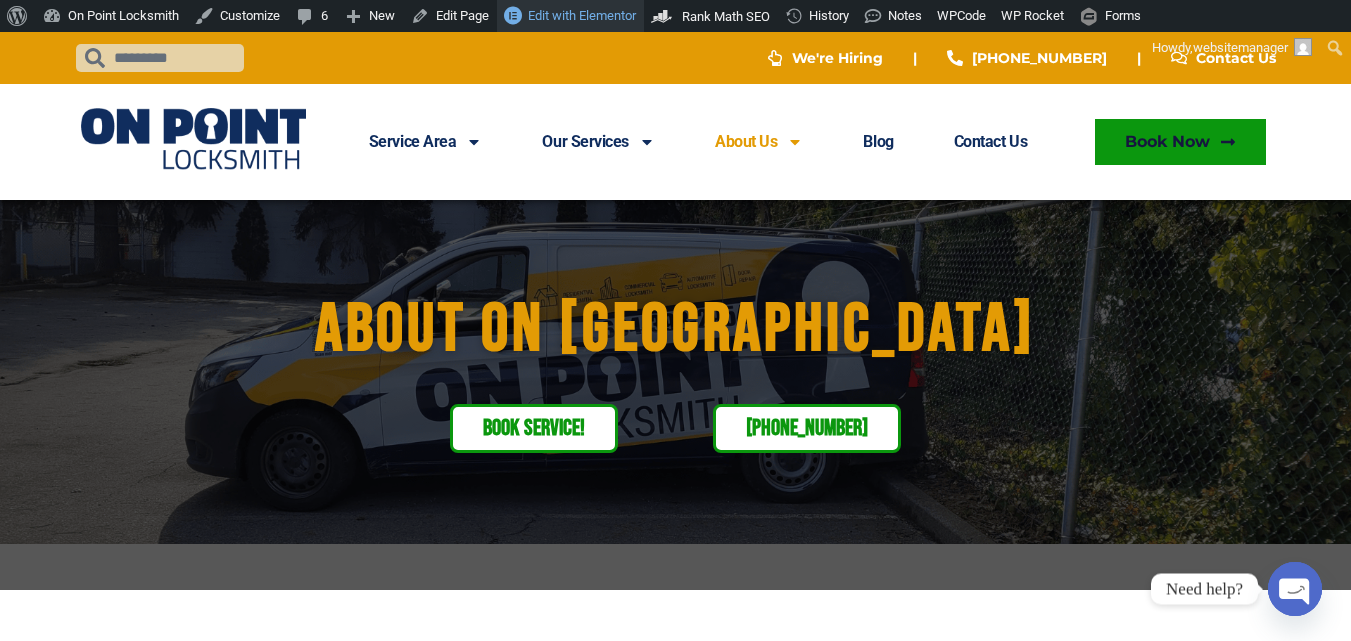 click on "Edit with Elementor" at bounding box center (582, 15) 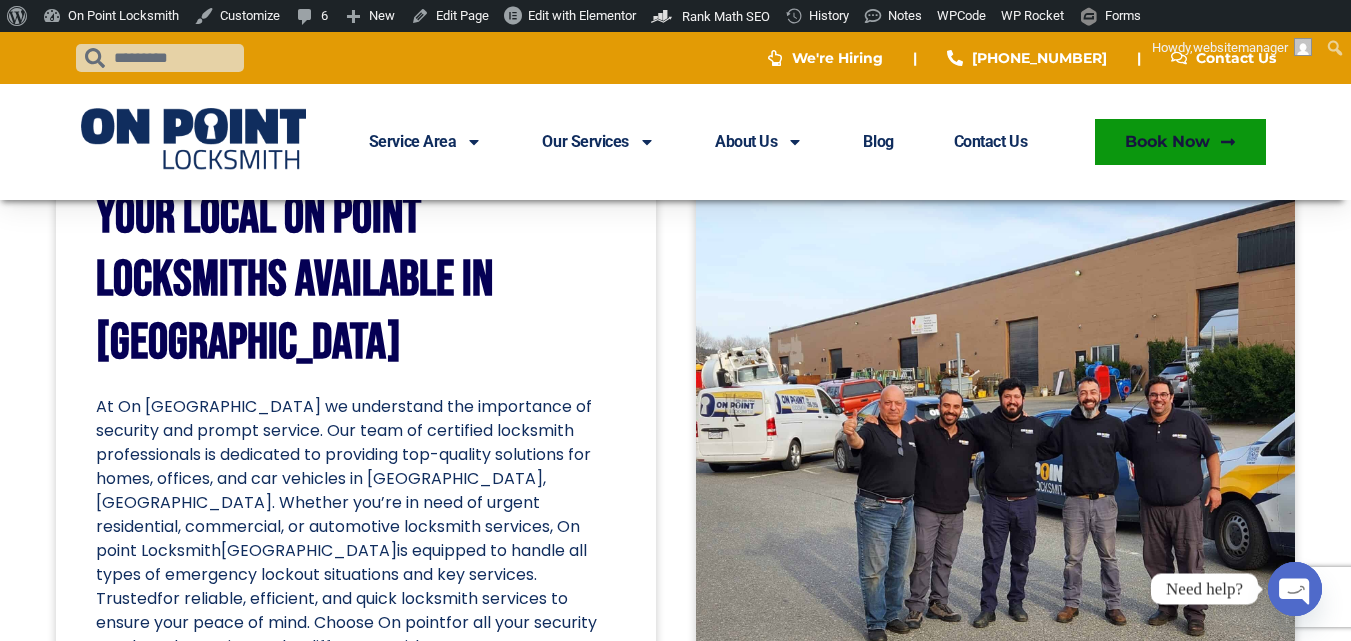 scroll, scrollTop: 66, scrollLeft: 0, axis: vertical 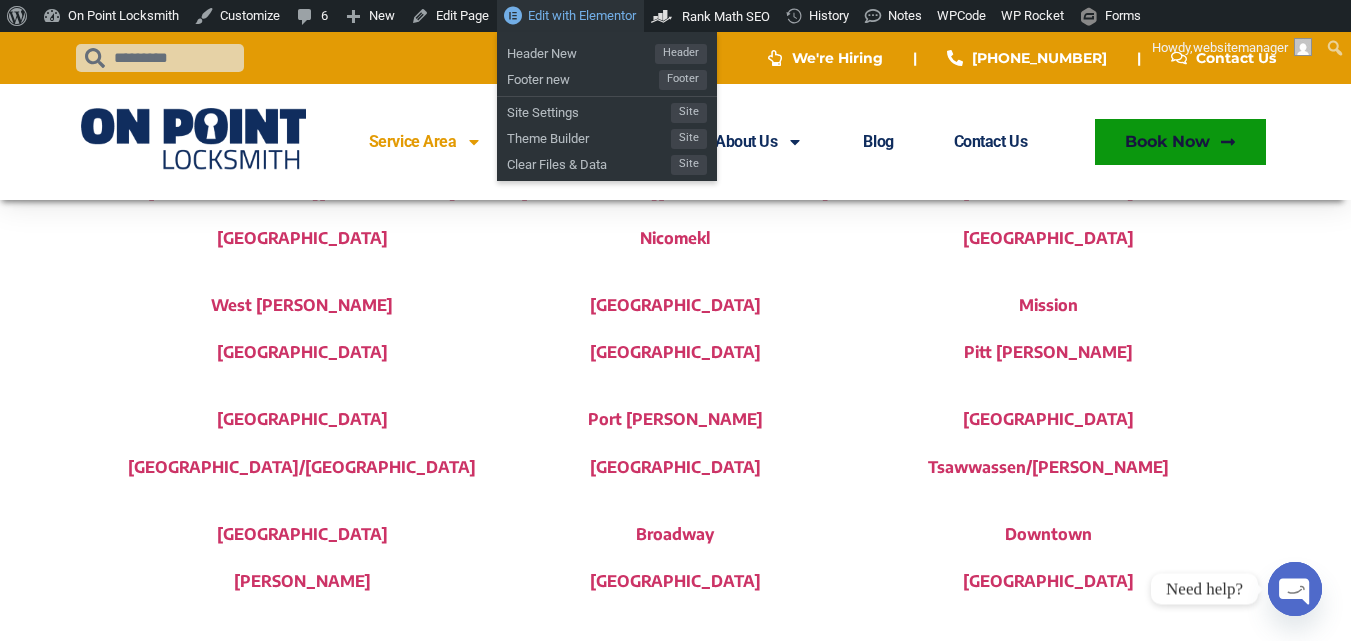 click on "Edit with Elementor" at bounding box center [582, 15] 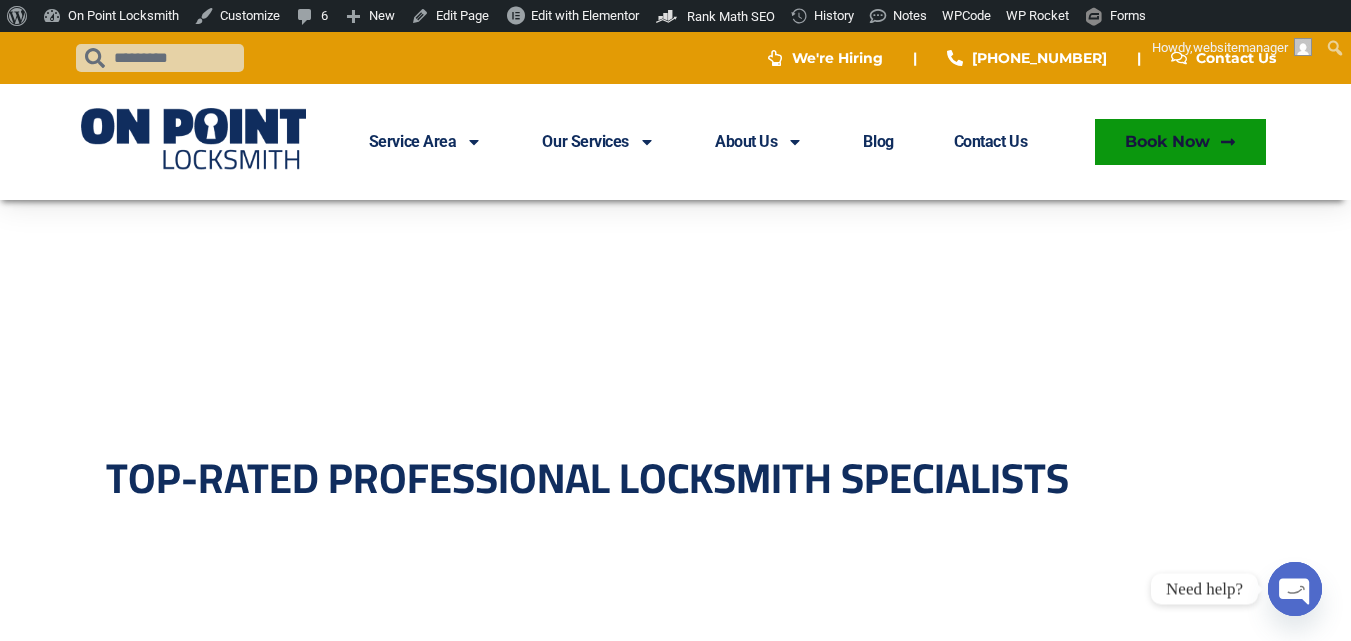 scroll, scrollTop: 0, scrollLeft: 0, axis: both 